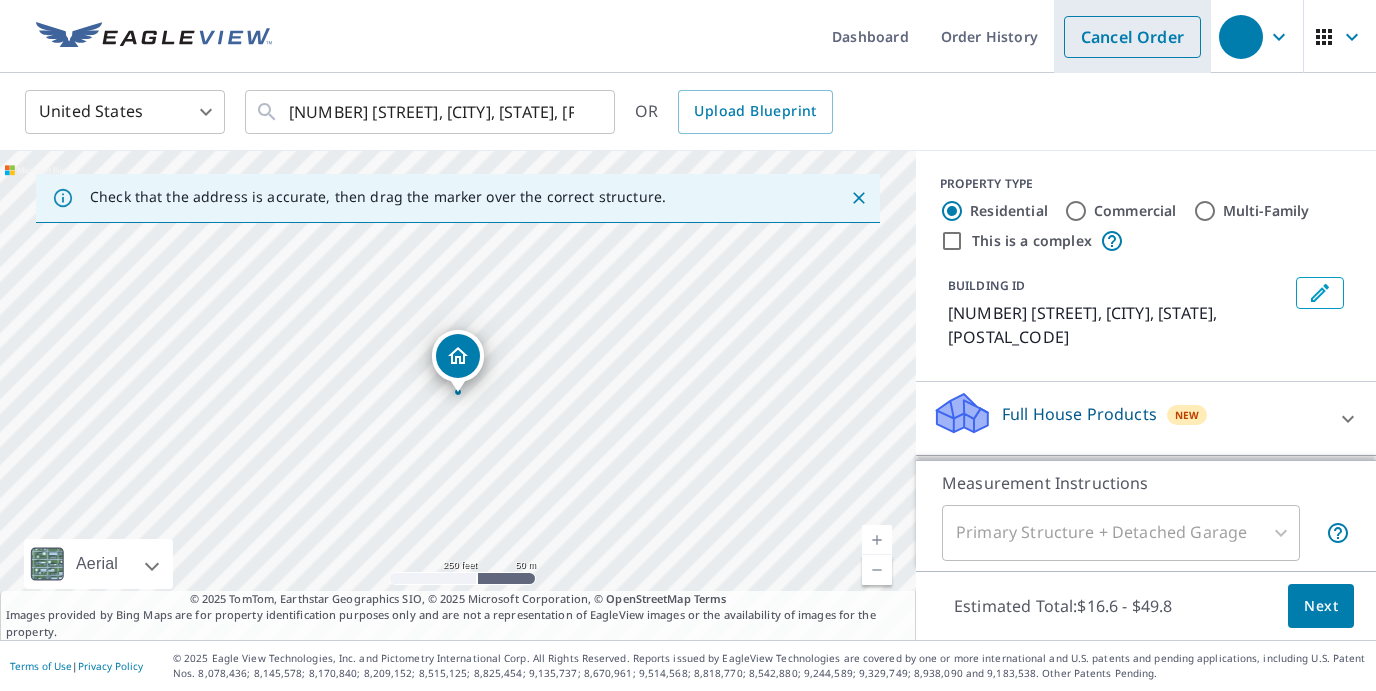 scroll, scrollTop: 0, scrollLeft: 0, axis: both 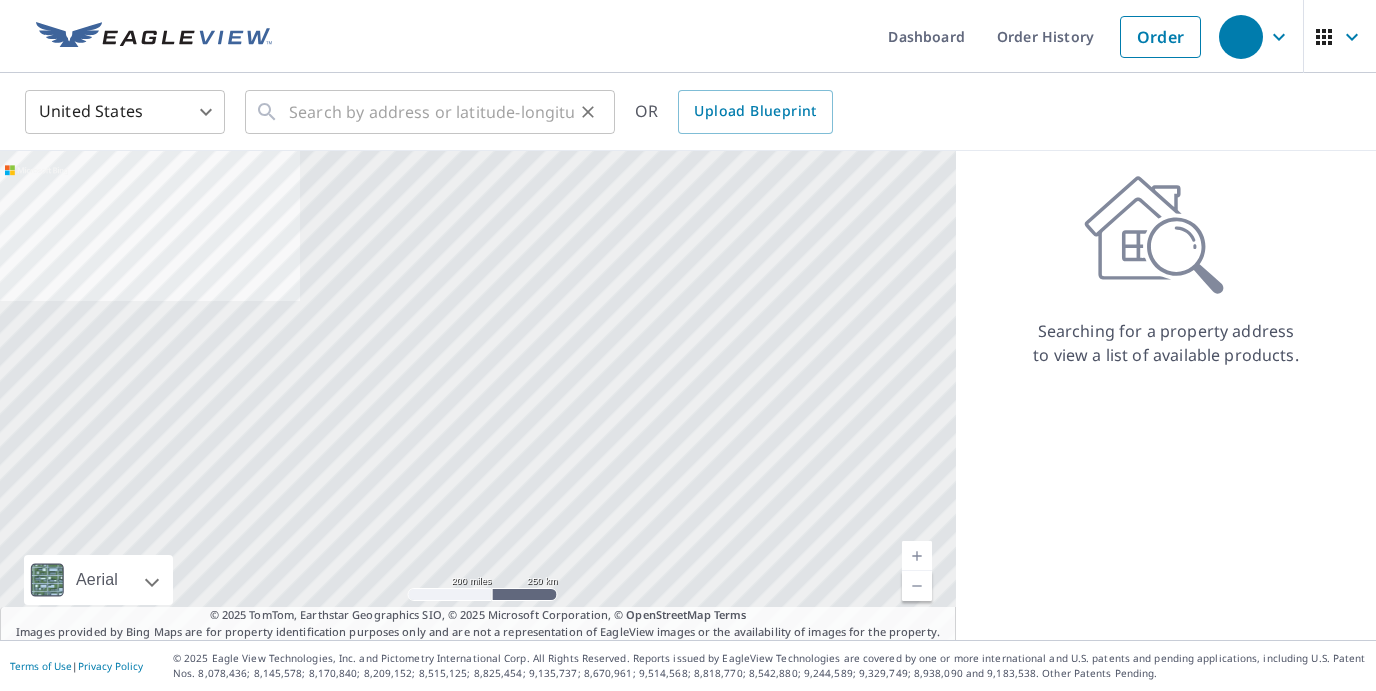 click at bounding box center [431, 112] 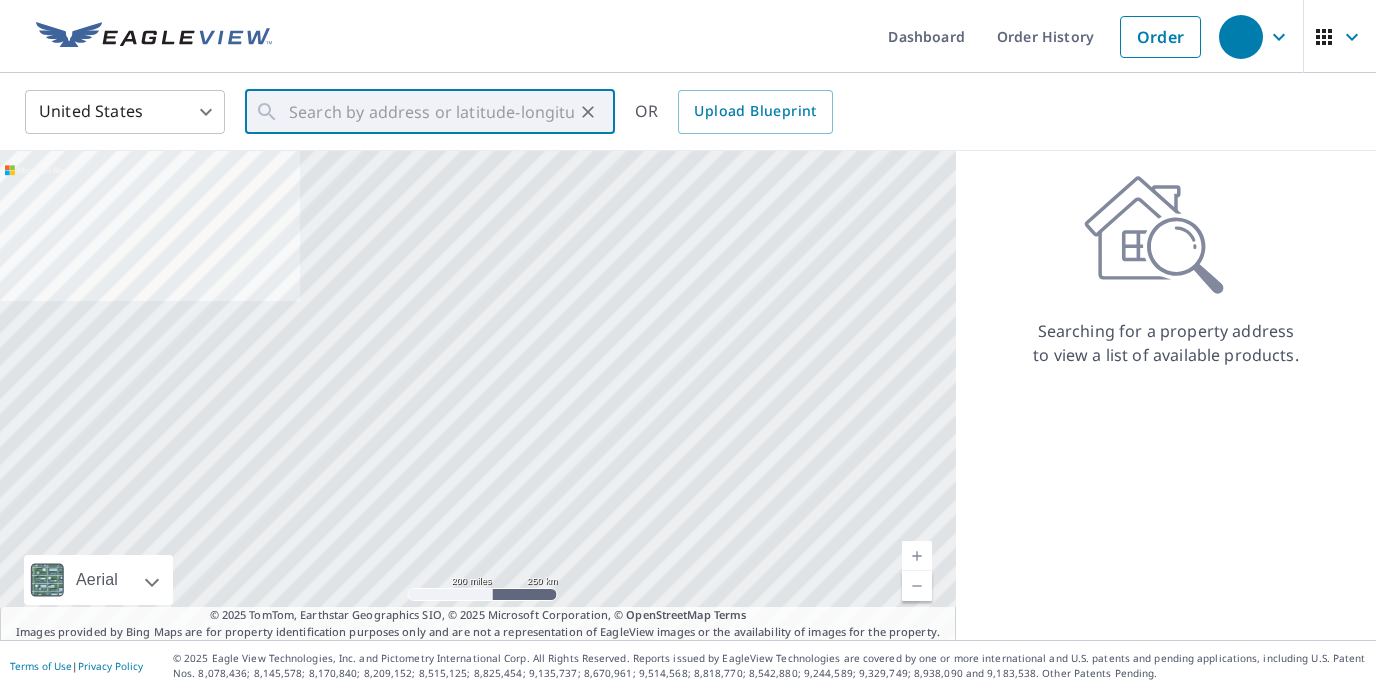 paste on "[NUMBER] [STREET], [CITY], [STATE], [POSTAL_CODE]" 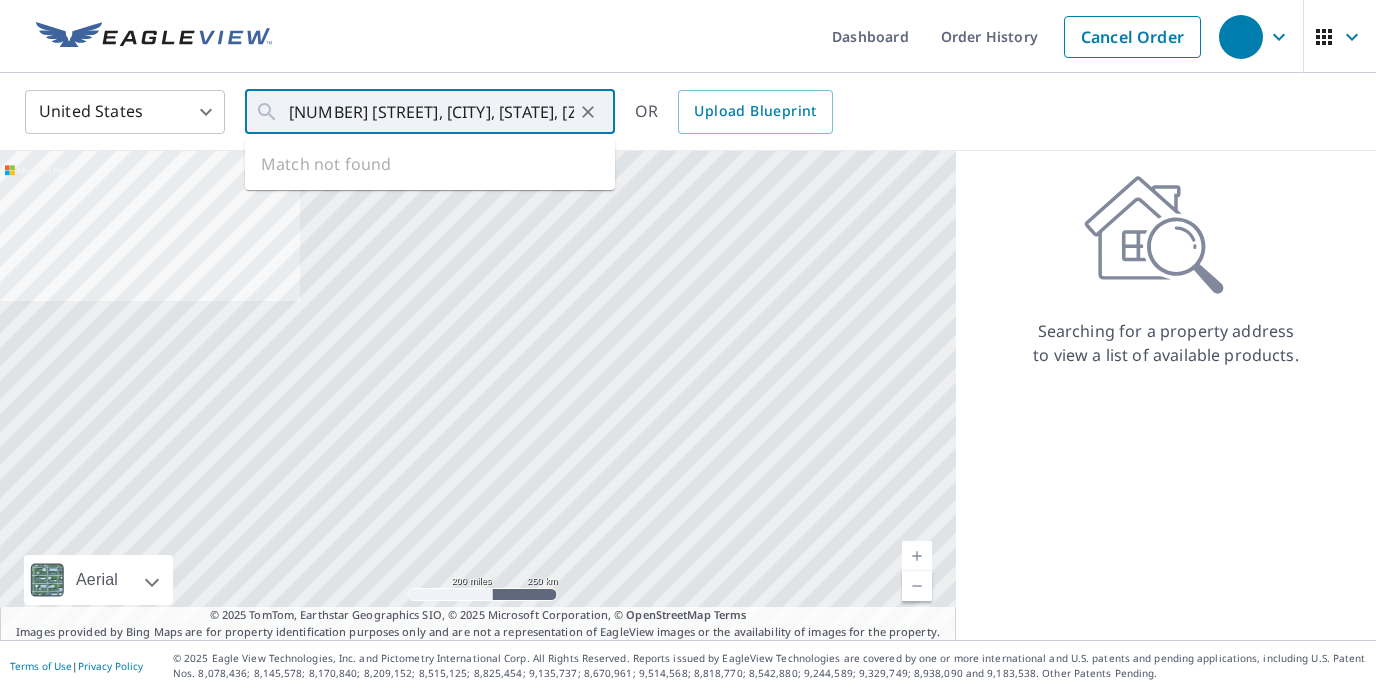 scroll, scrollTop: 0, scrollLeft: 78, axis: horizontal 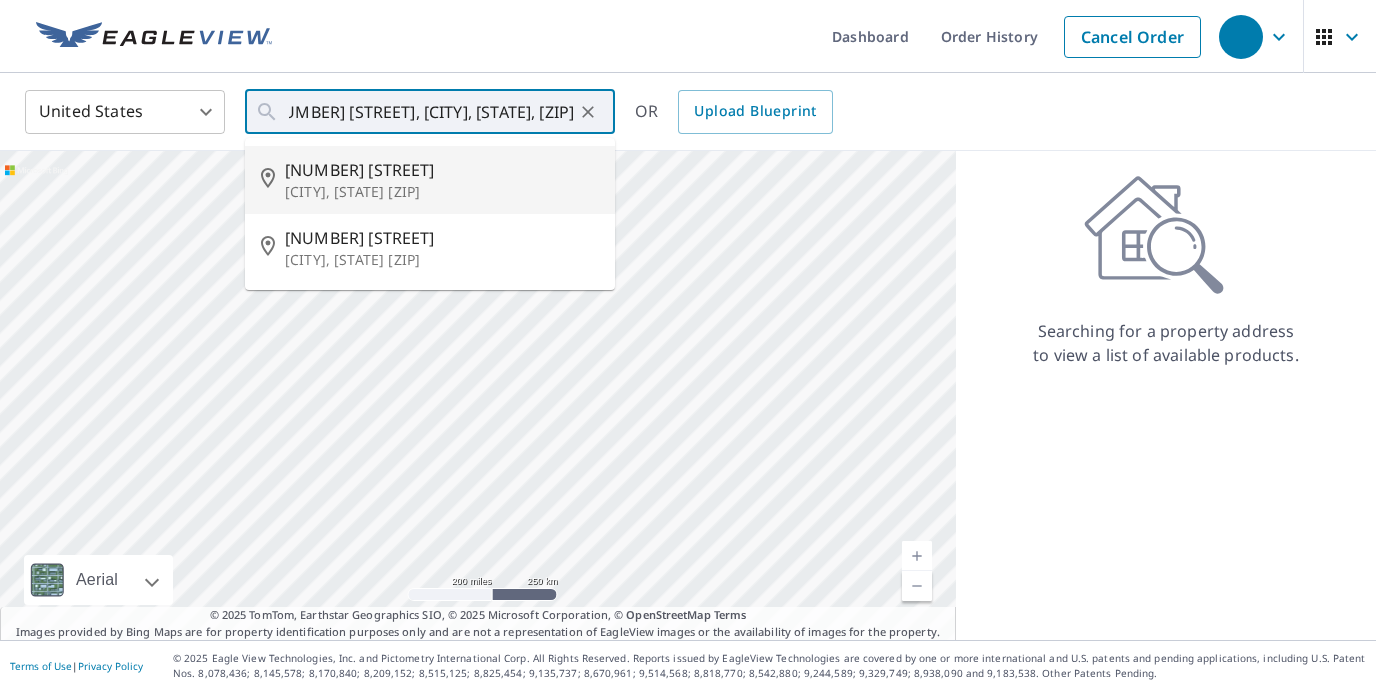 click on "Waterford, WI 53185" at bounding box center (442, 192) 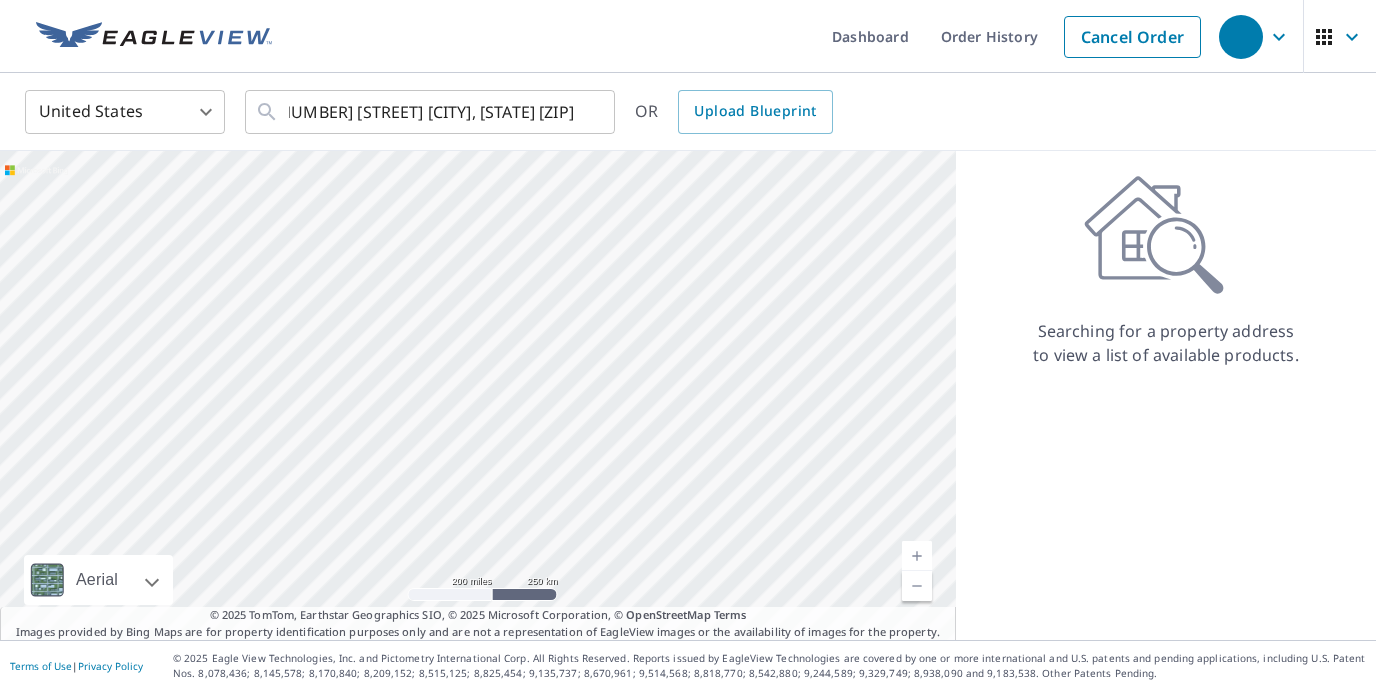 scroll, scrollTop: 0, scrollLeft: 0, axis: both 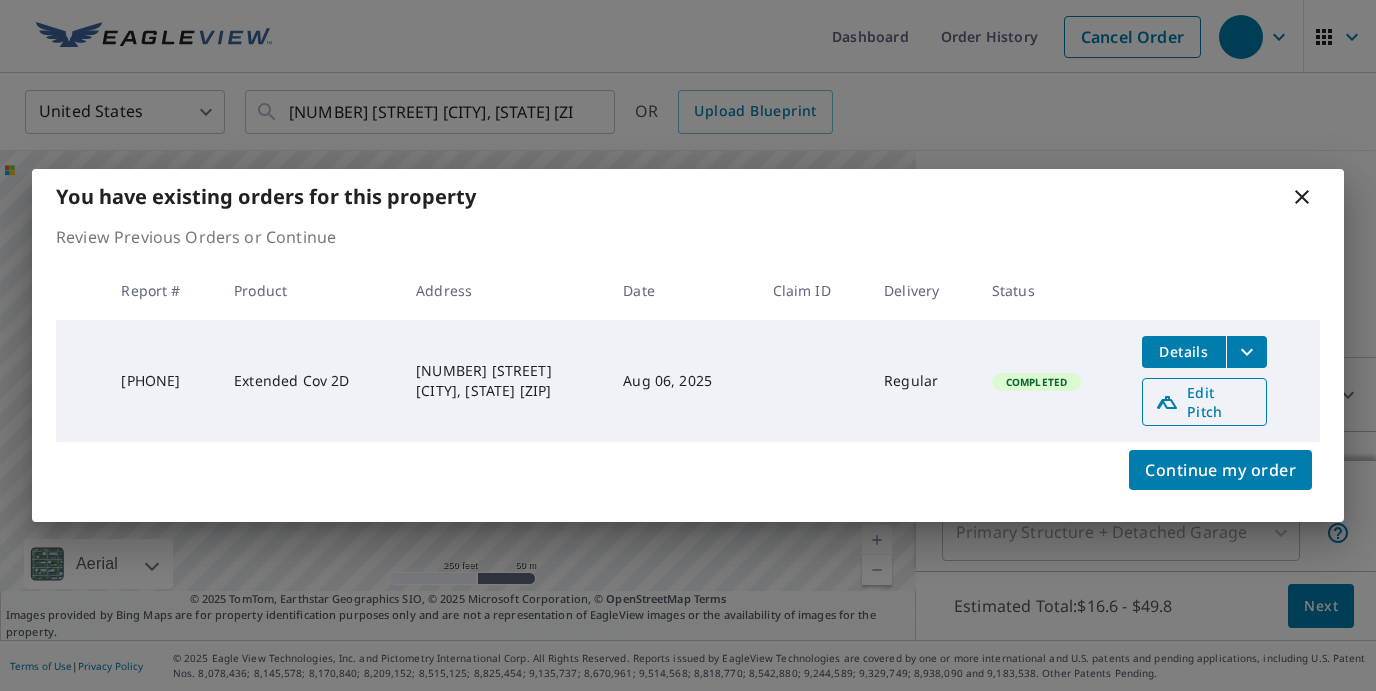 click on "Edit Pitch" at bounding box center (1204, 402) 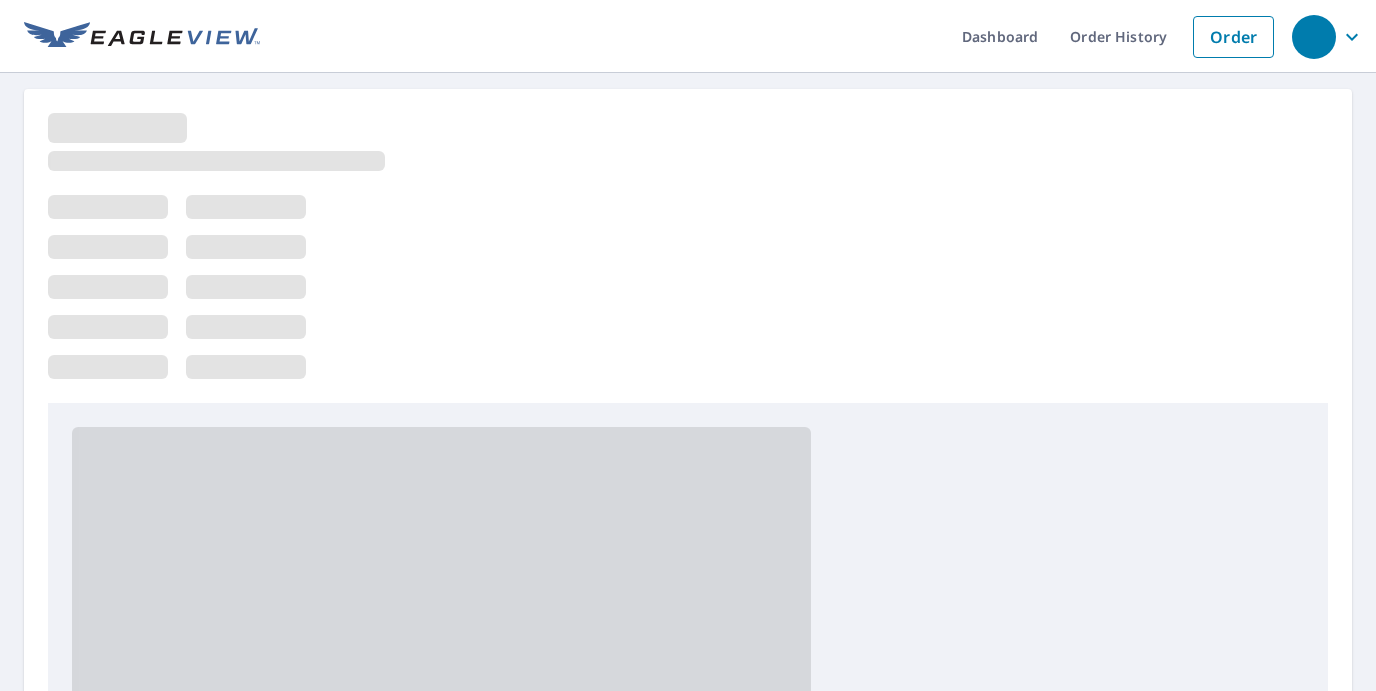 scroll, scrollTop: 0, scrollLeft: 0, axis: both 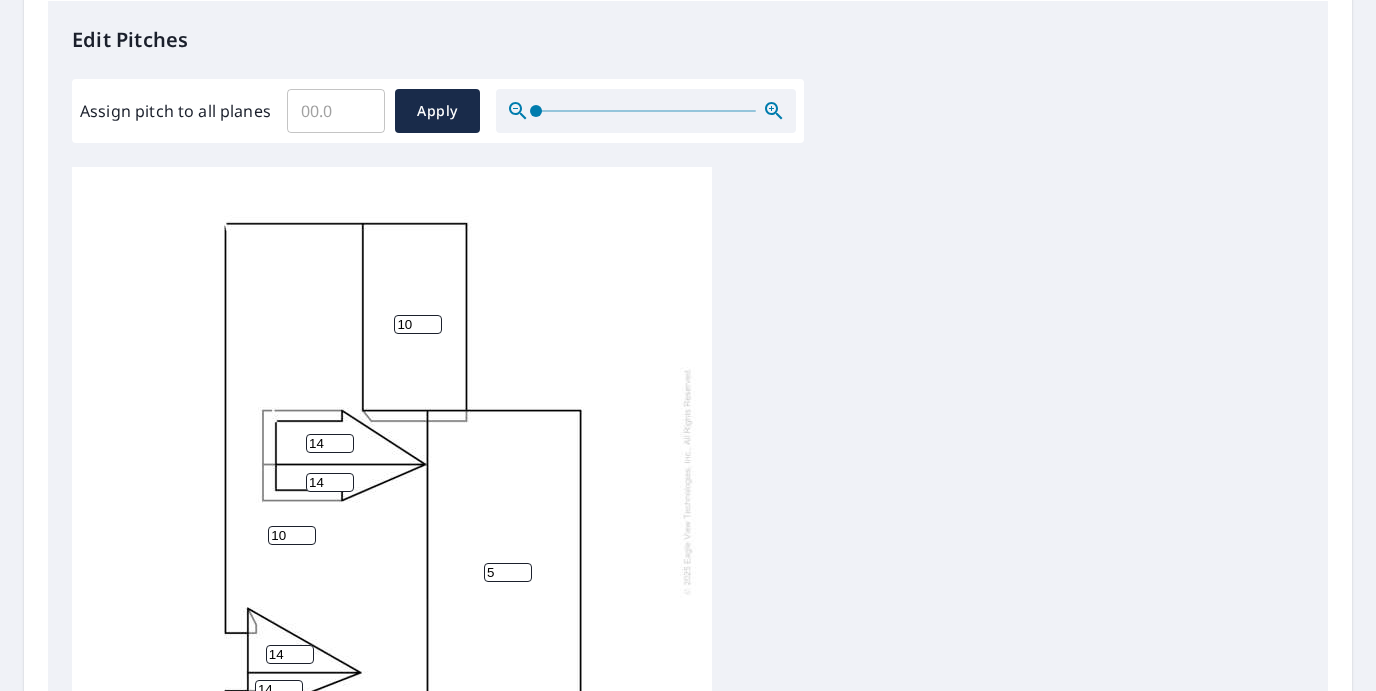 click on "10" at bounding box center [418, 324] 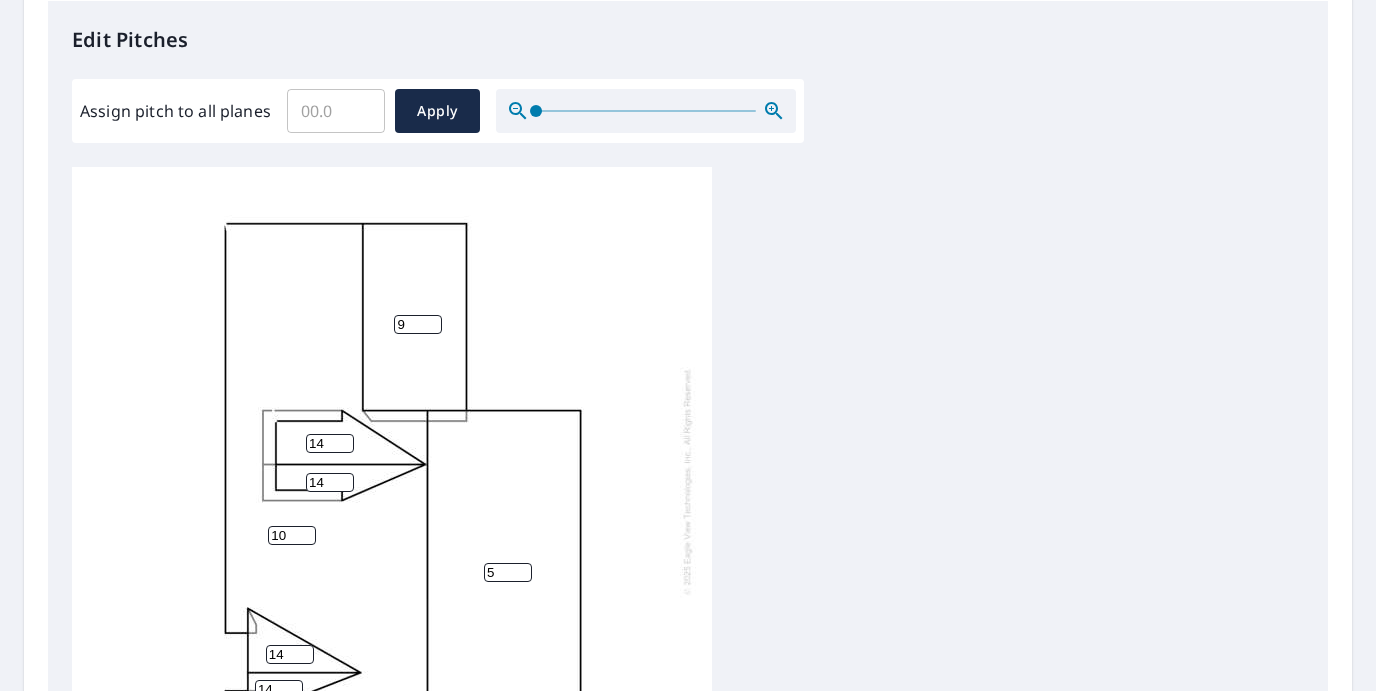 type on "9" 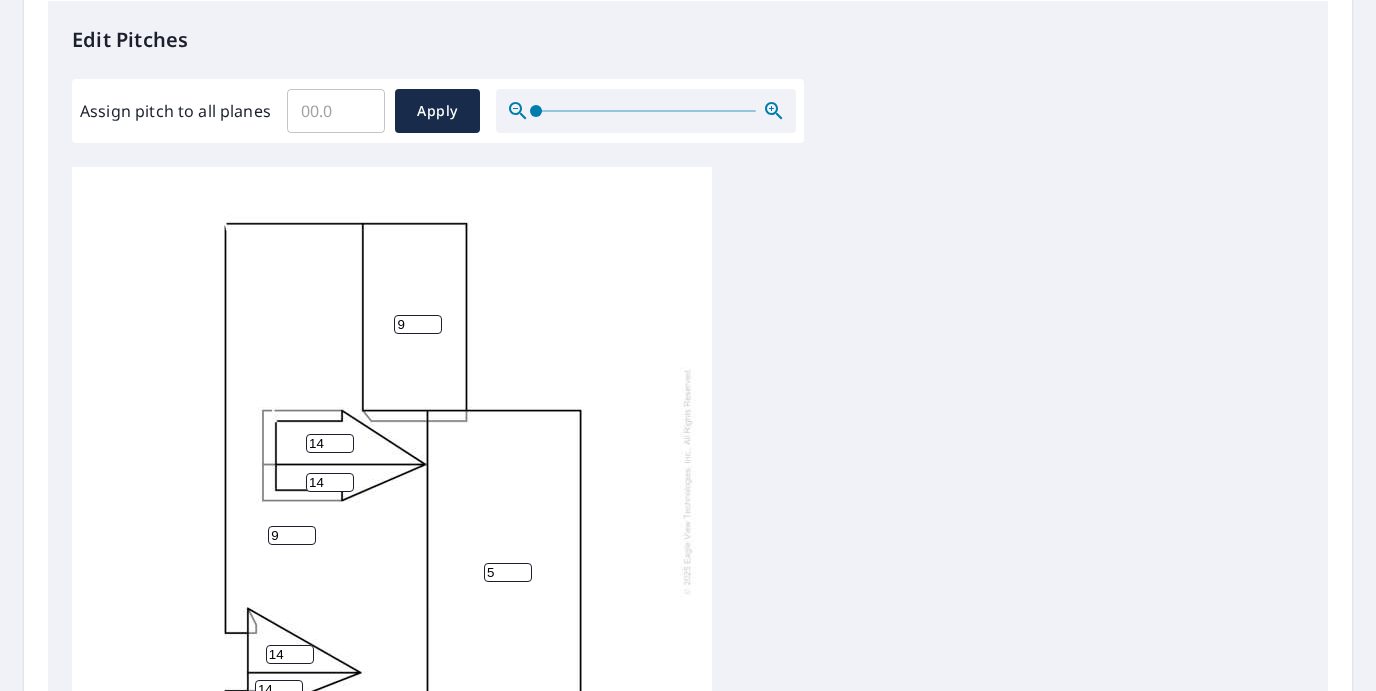 click on "9" at bounding box center (292, 535) 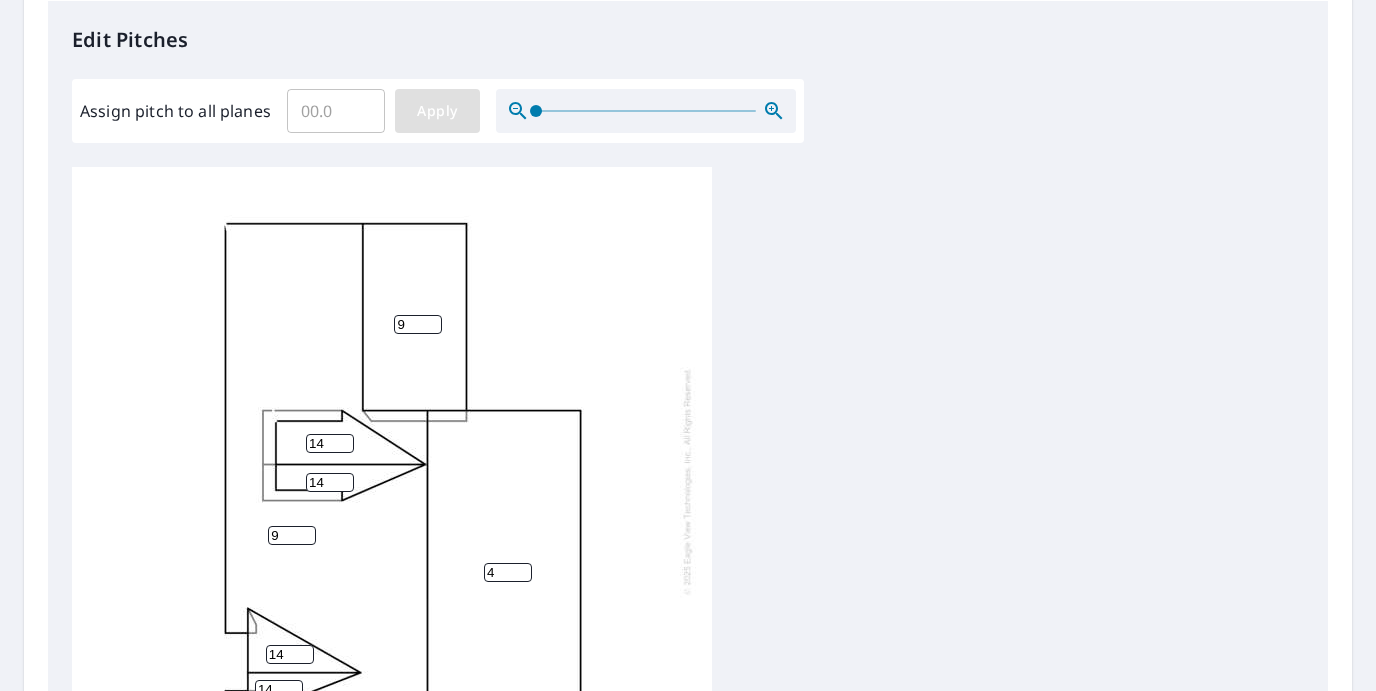 click on "Apply" at bounding box center [437, 111] 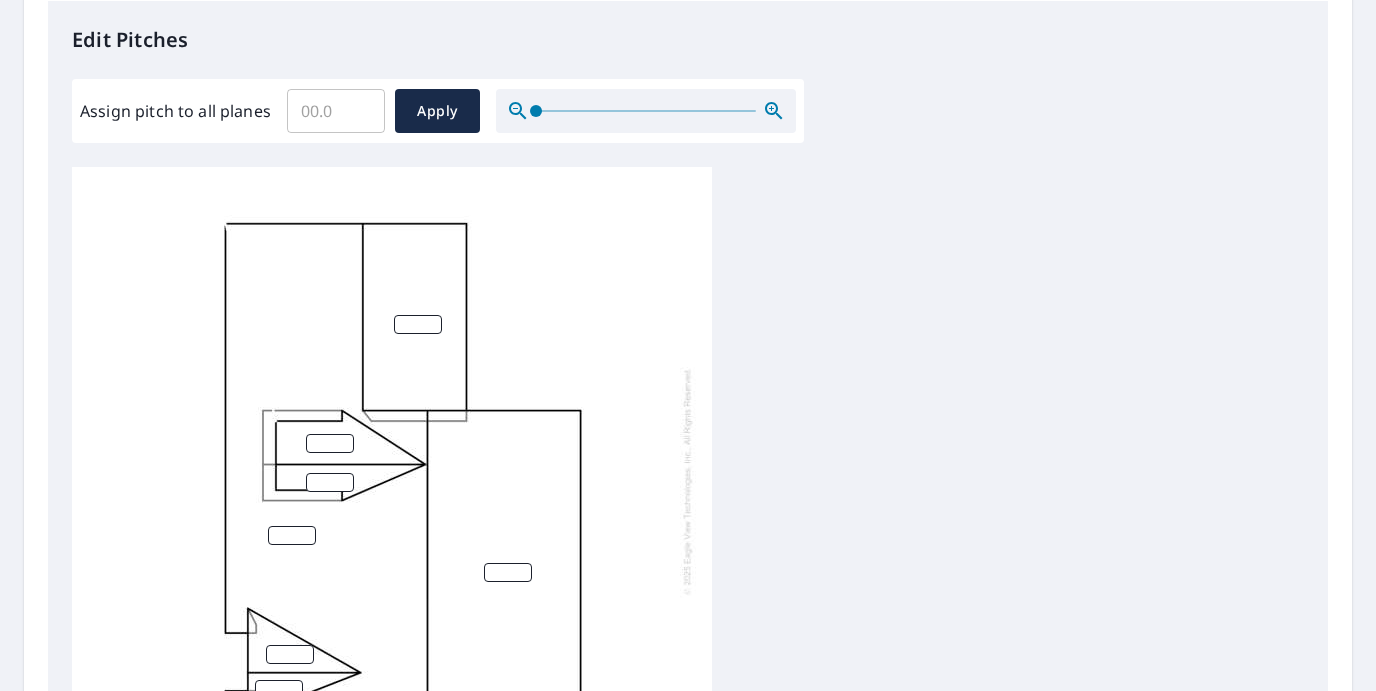 click at bounding box center [418, 324] 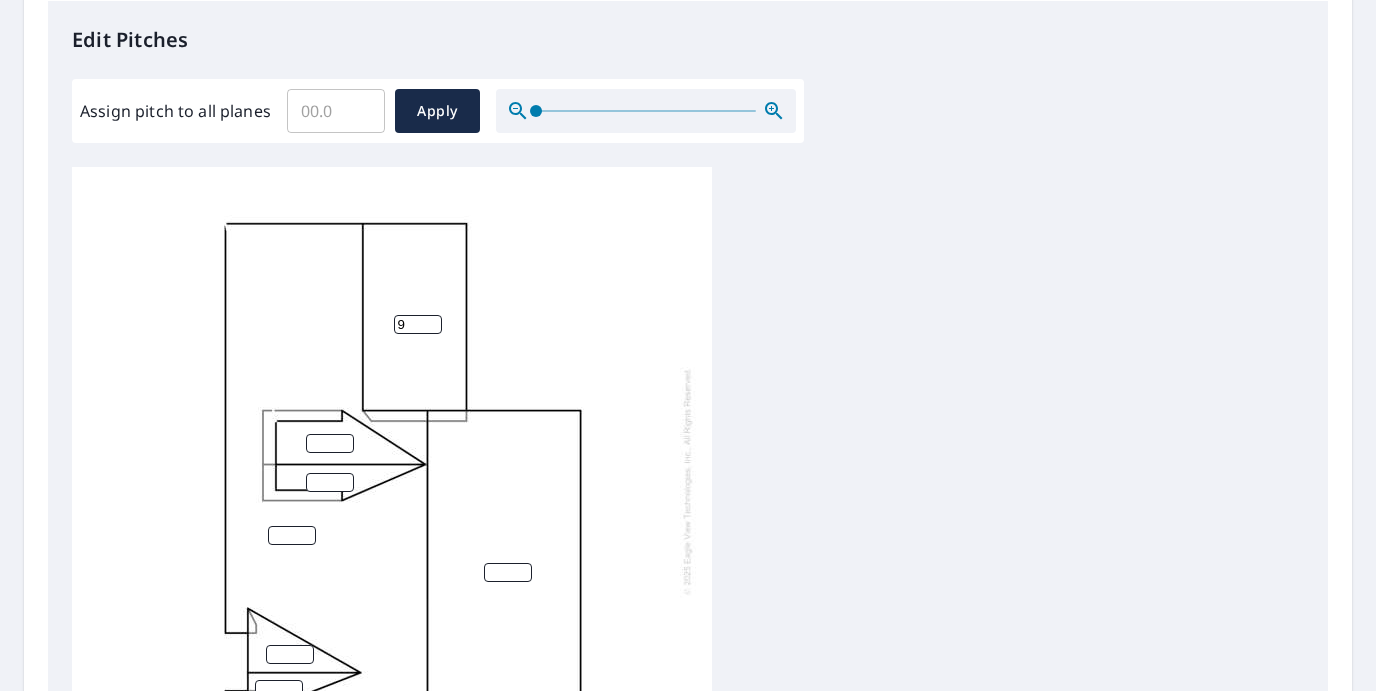 type on "9" 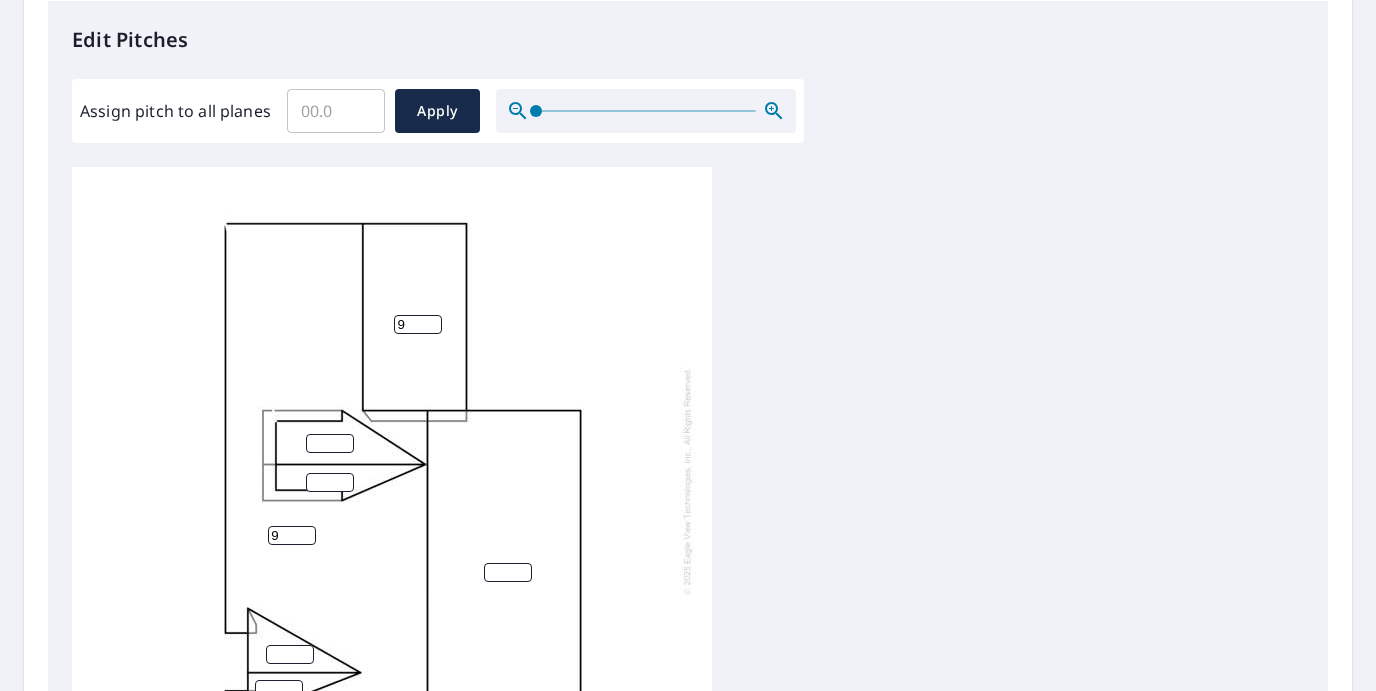 type on "9" 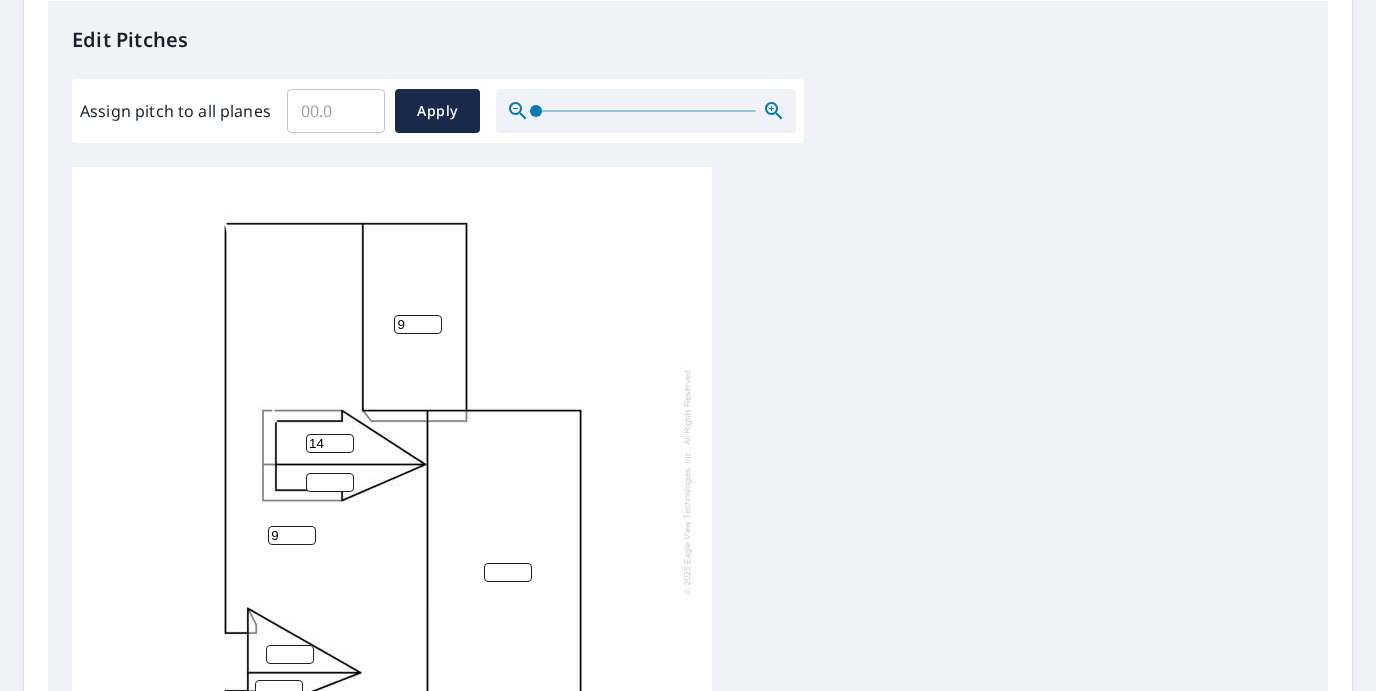 type on "14" 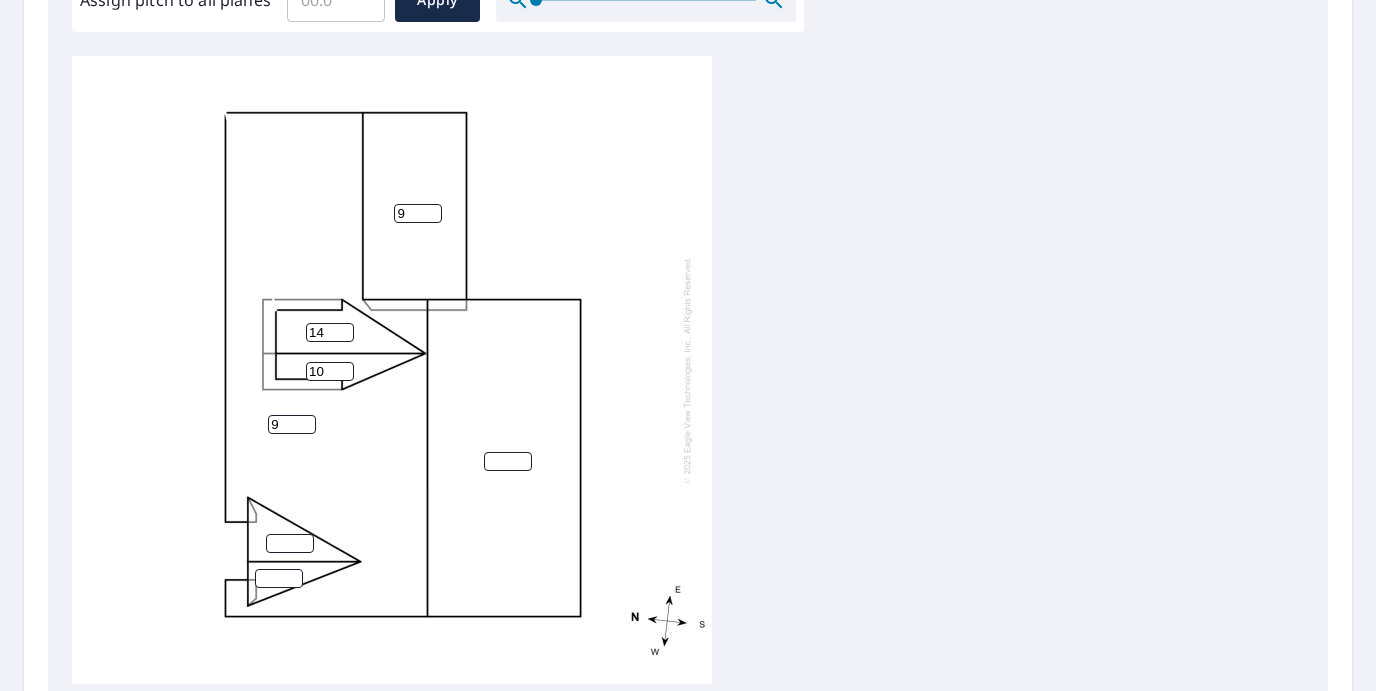 scroll, scrollTop: 654, scrollLeft: 0, axis: vertical 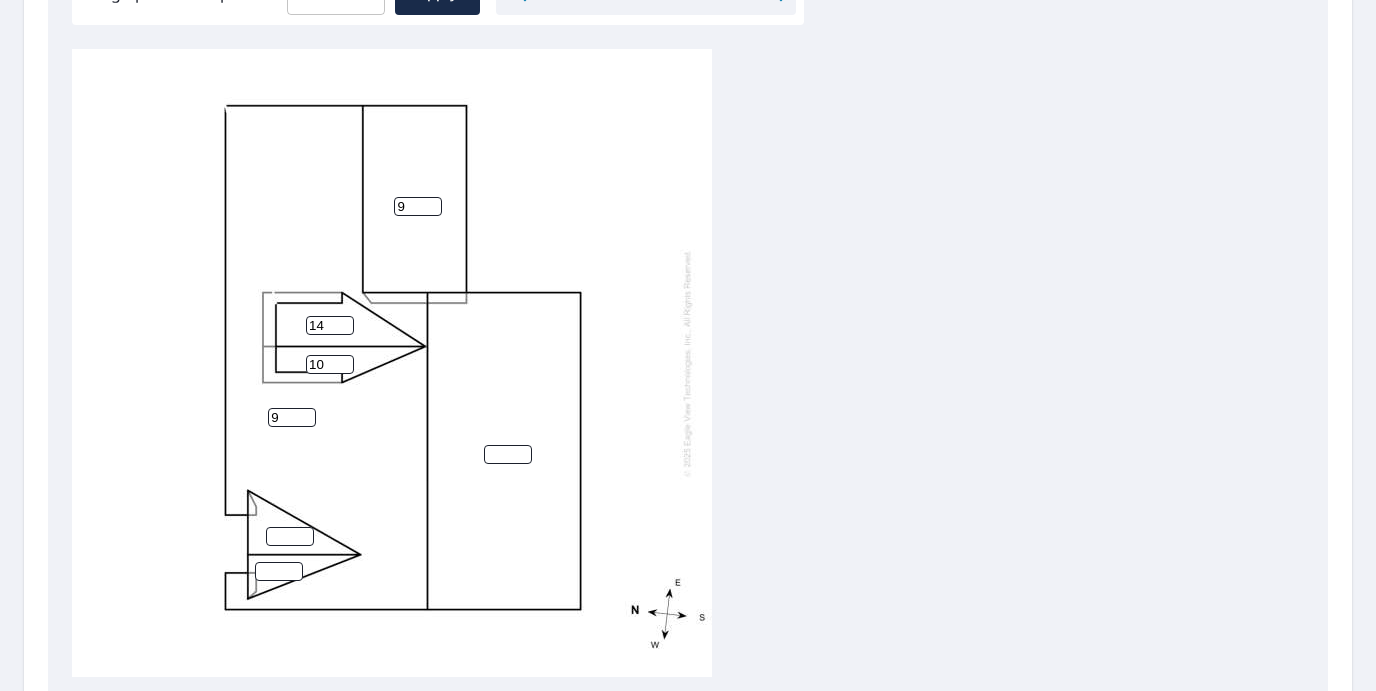 type on "10" 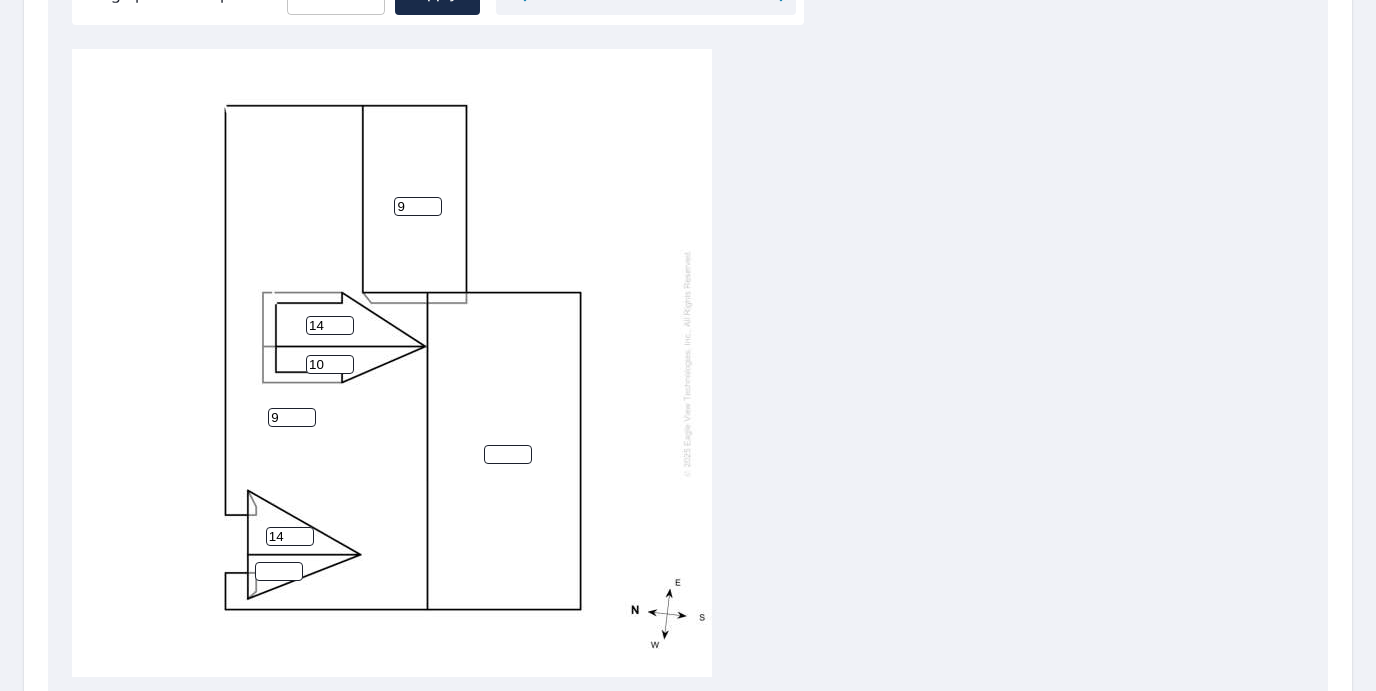 type on "14" 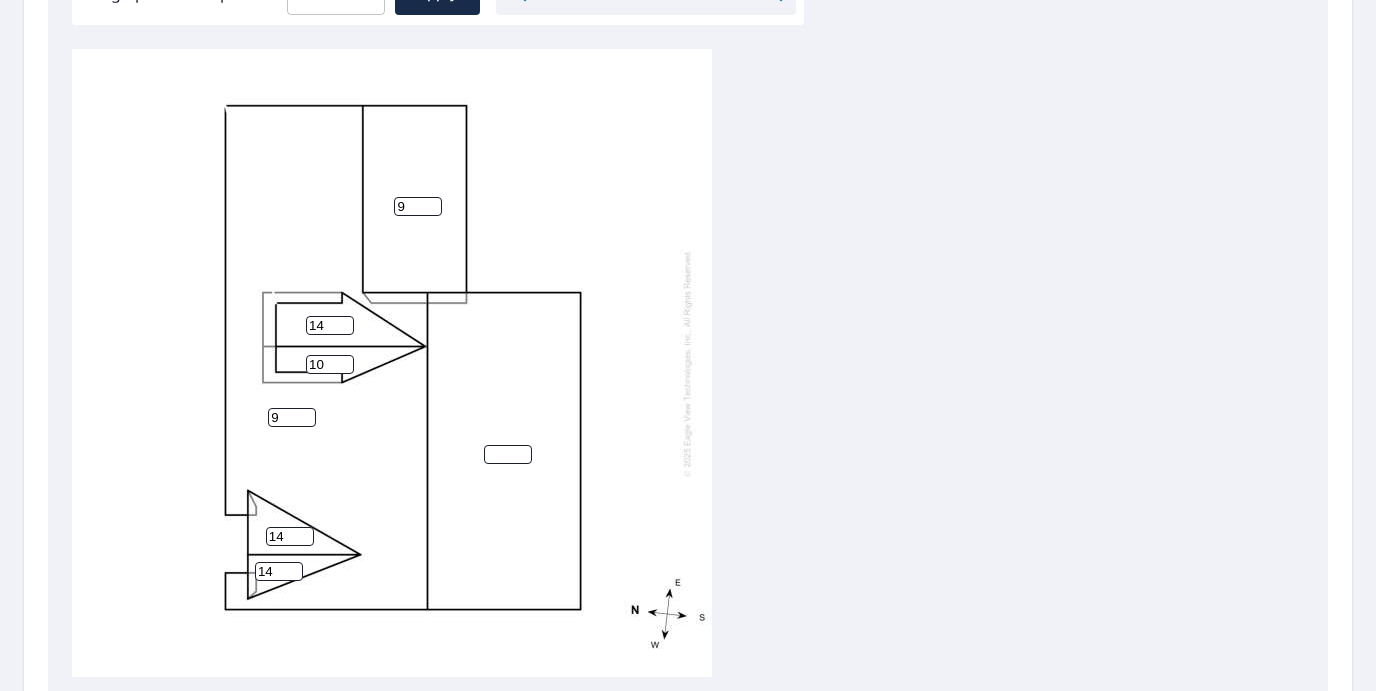 type on "14" 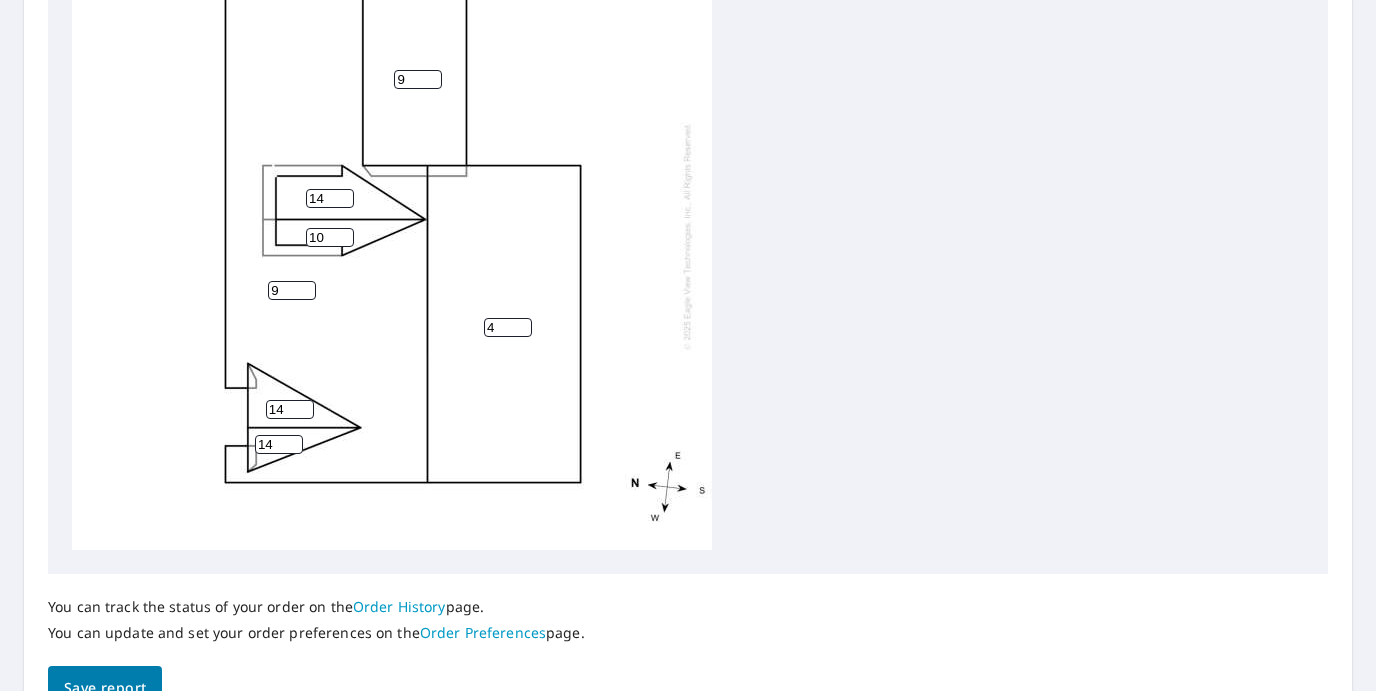 scroll, scrollTop: 803, scrollLeft: 0, axis: vertical 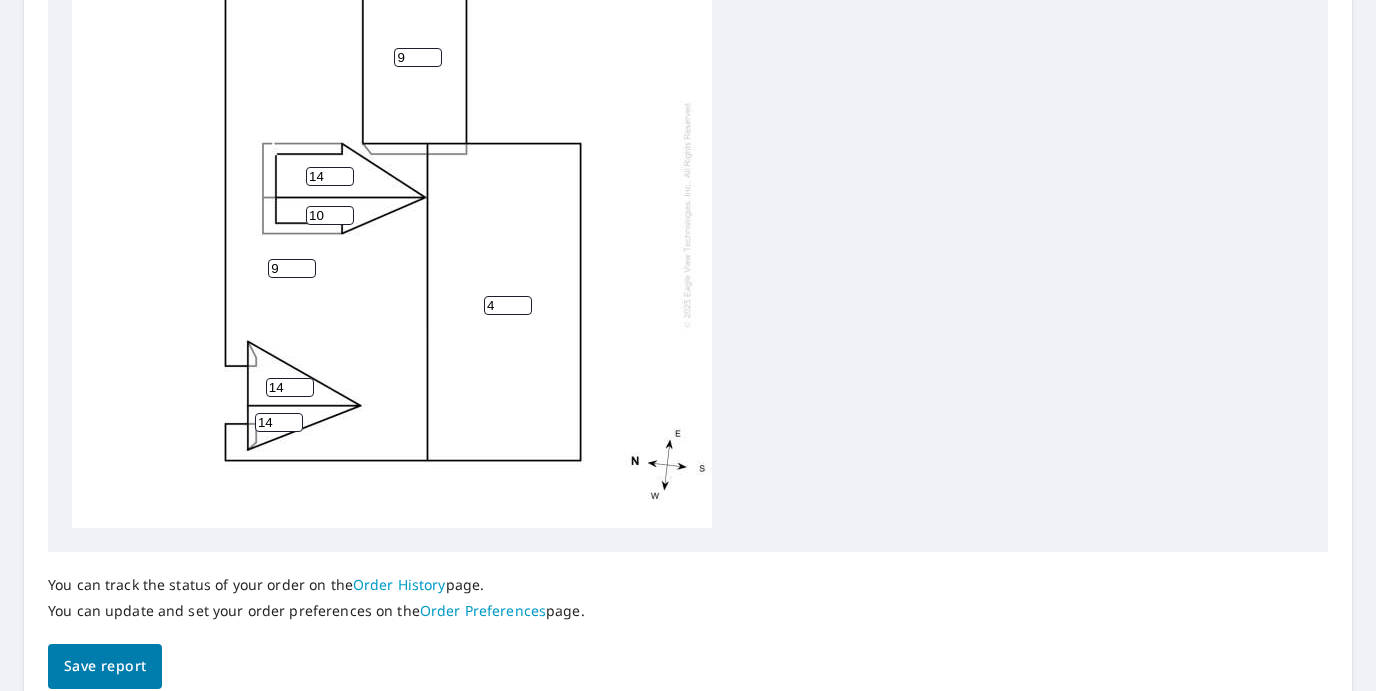 type on "4" 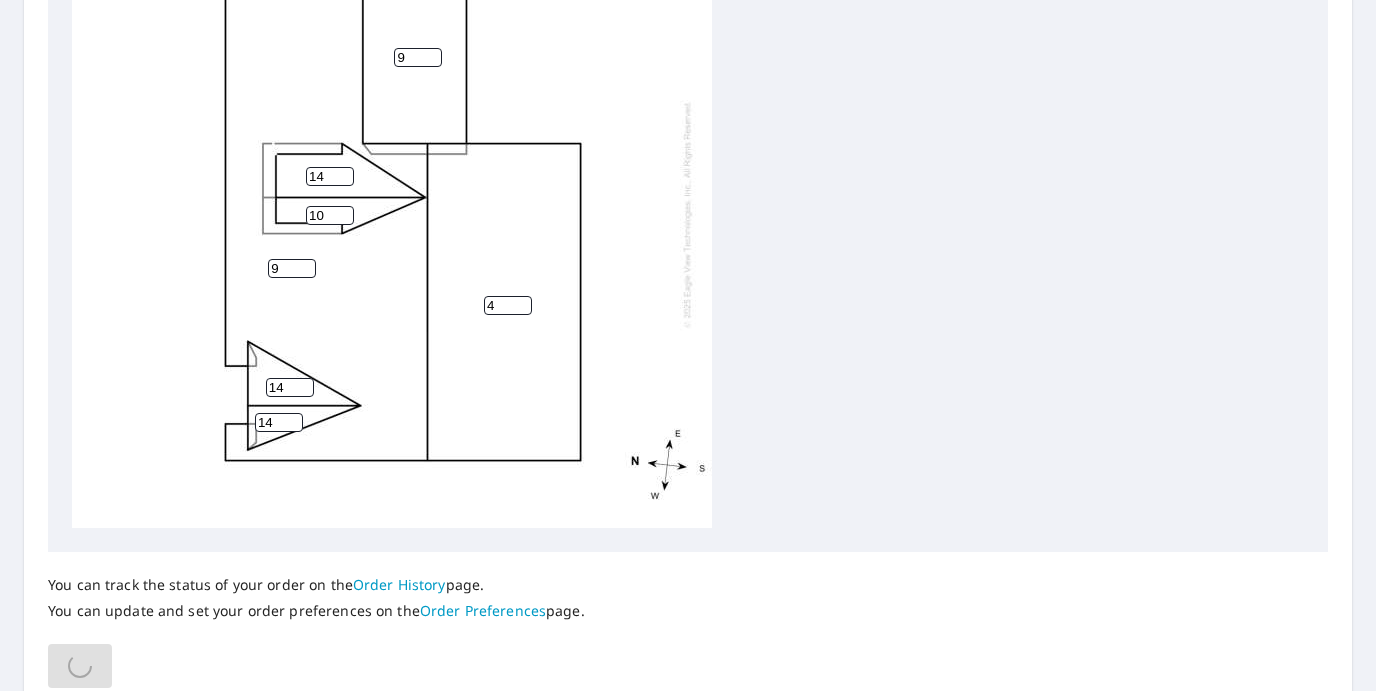 click on "Edit Pitches Assign pitch to all planes ​ Apply 9 4 9 14 10 14 14" at bounding box center [688, 143] 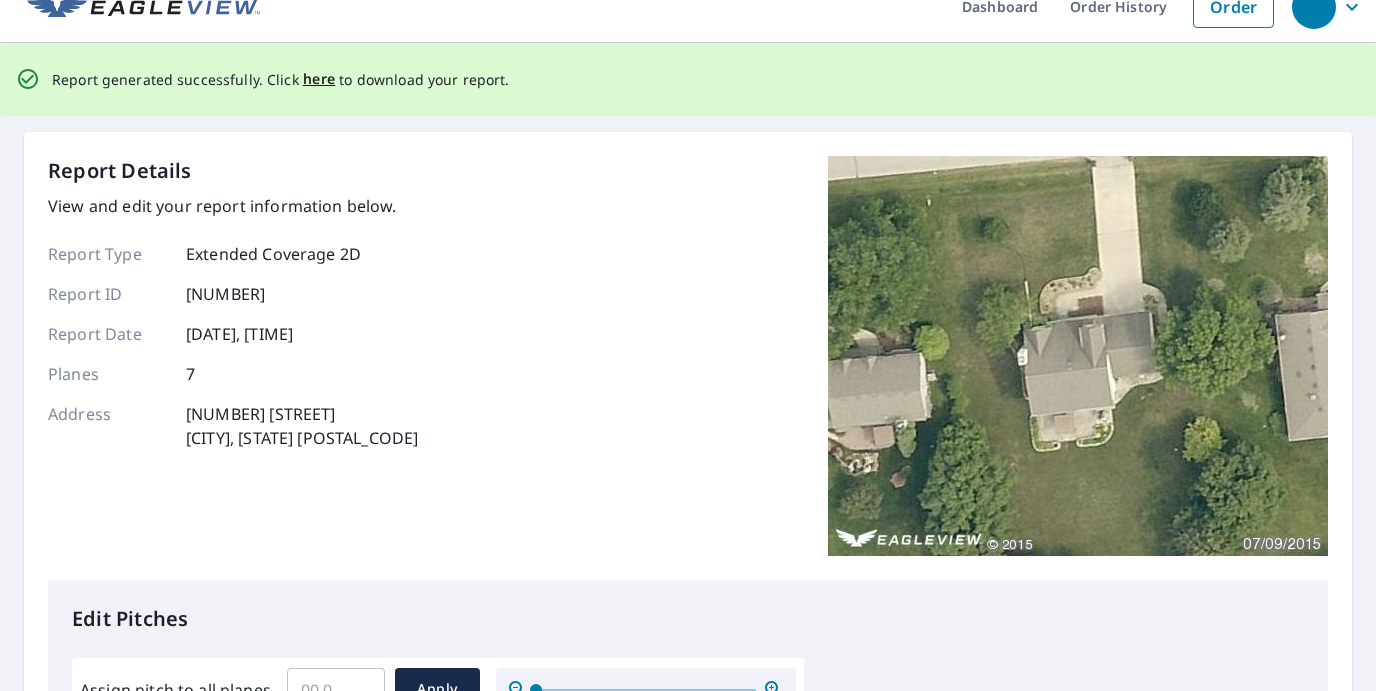 scroll, scrollTop: 0, scrollLeft: 0, axis: both 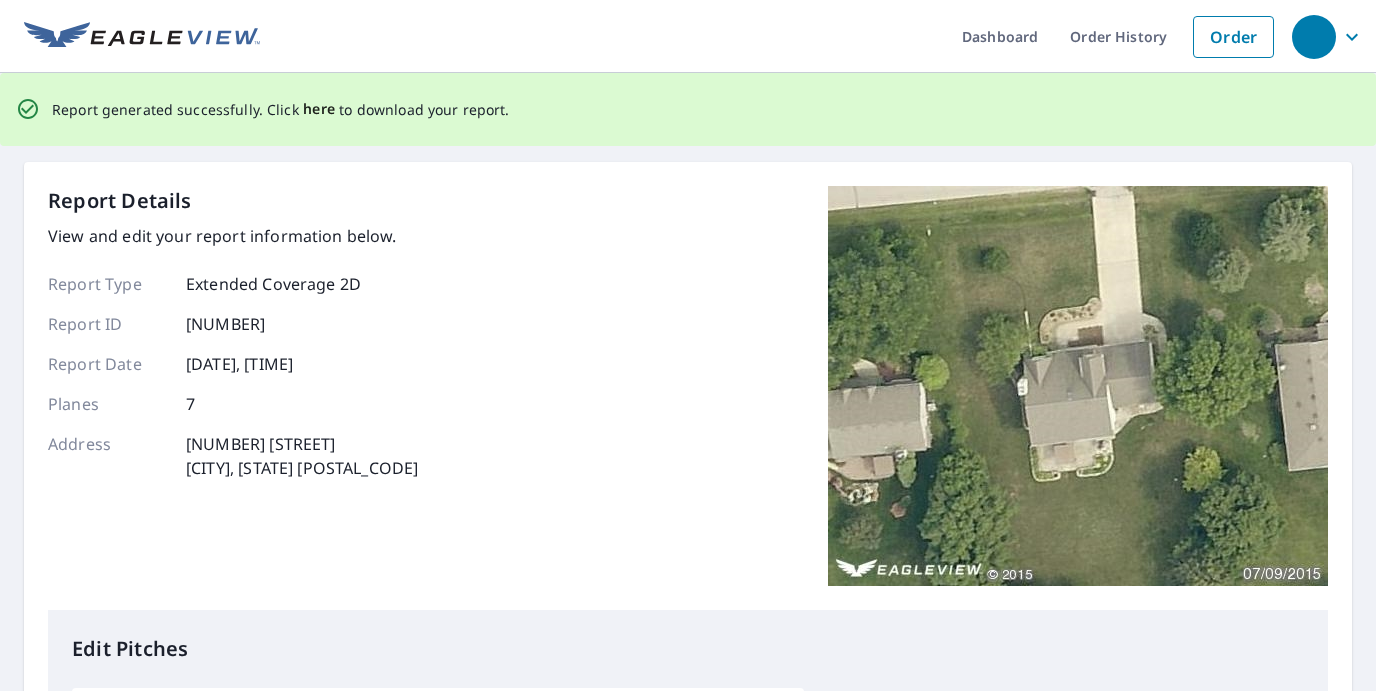 click on "here" at bounding box center (319, 109) 